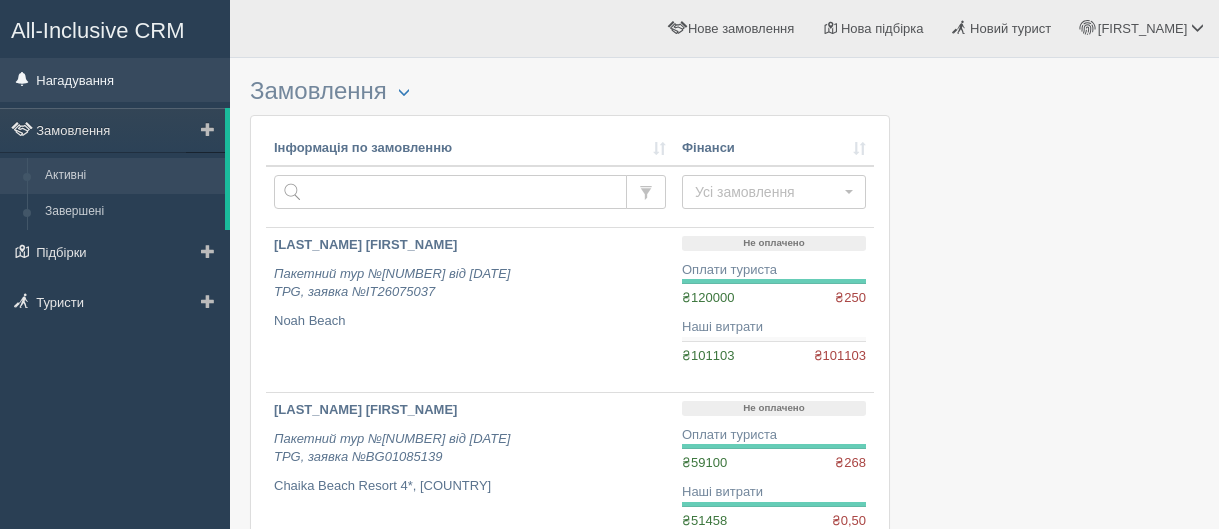 scroll, scrollTop: 0, scrollLeft: 0, axis: both 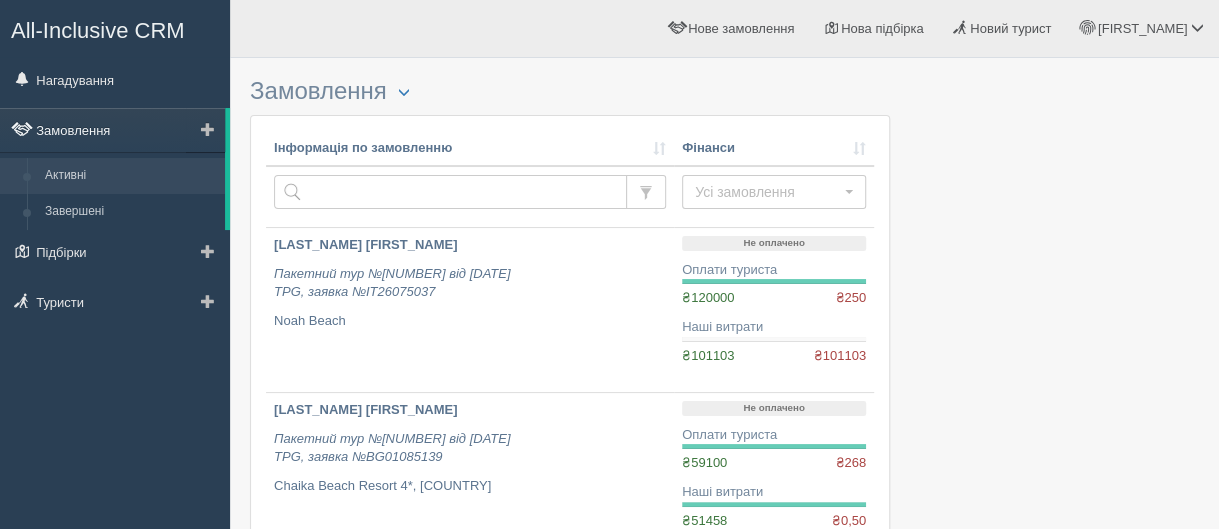 click on "Замовлення" at bounding box center (112, 130) 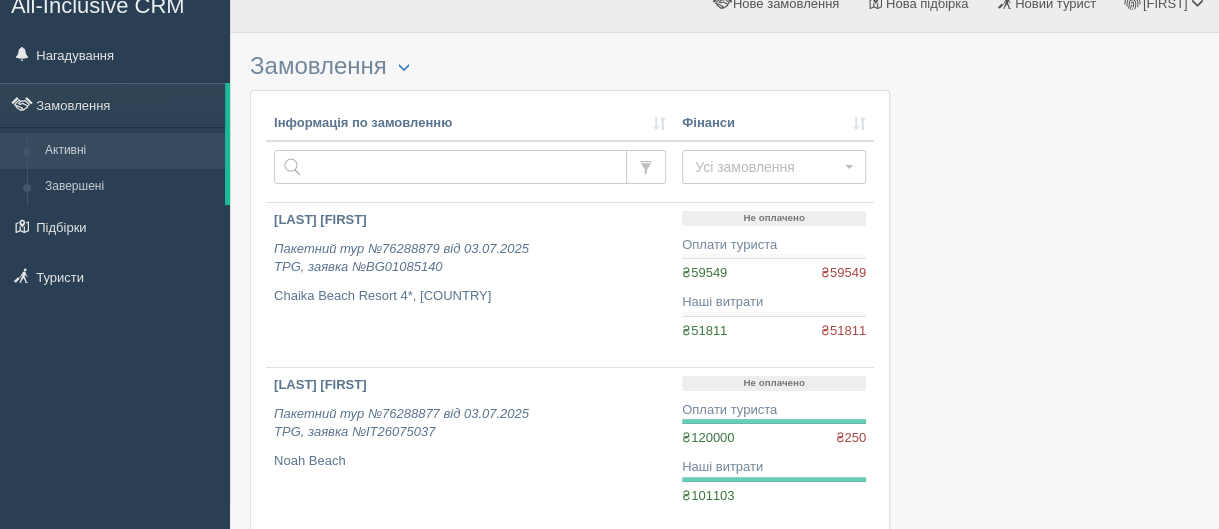 scroll, scrollTop: 0, scrollLeft: 0, axis: both 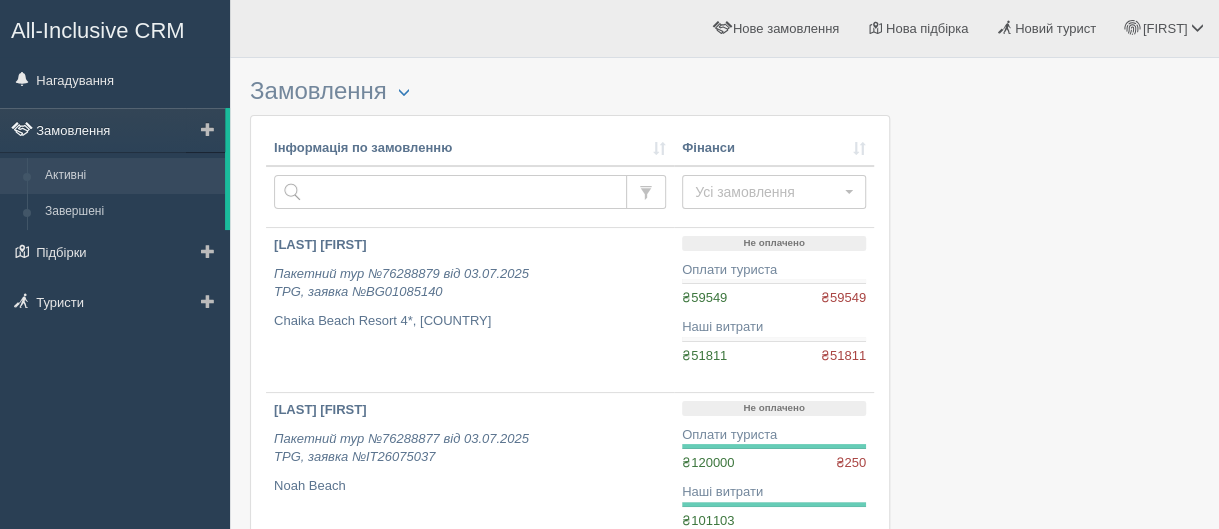 click on "Замовлення" at bounding box center (112, 130) 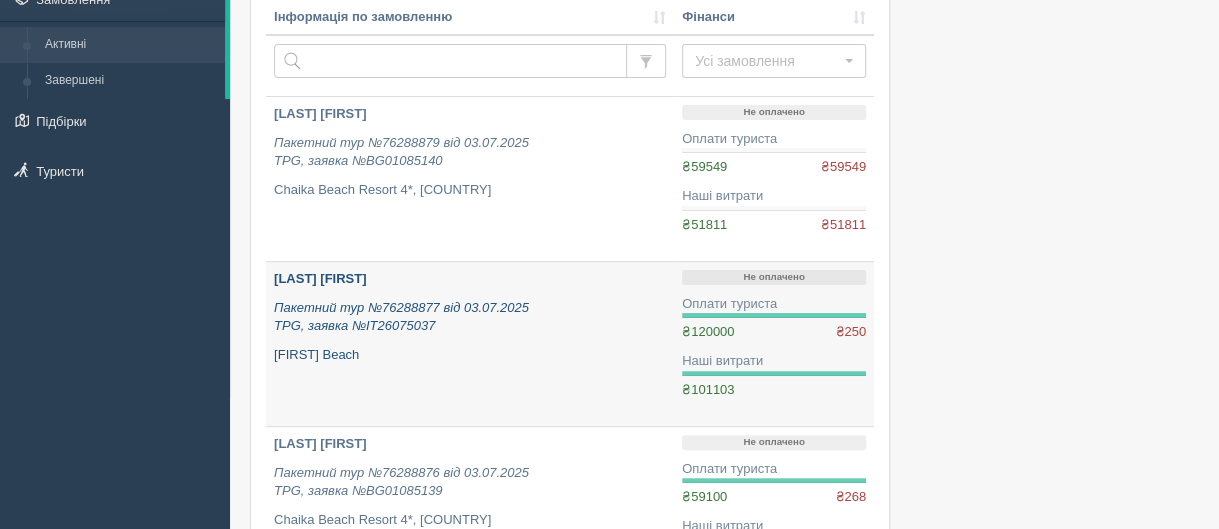 scroll, scrollTop: 100, scrollLeft: 0, axis: vertical 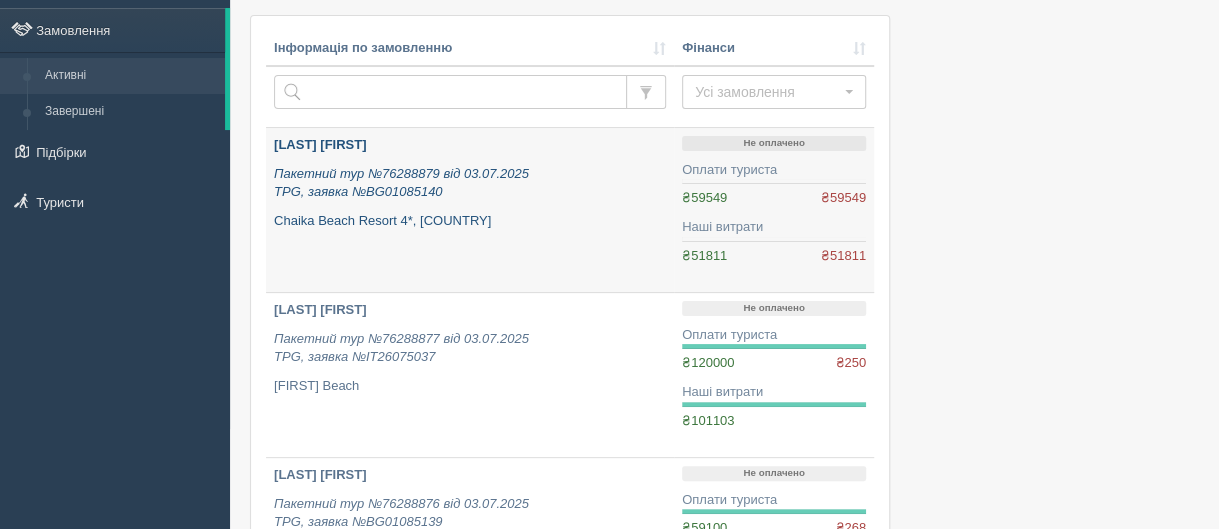 click on "[LAST] [FIRST]" at bounding box center [320, 144] 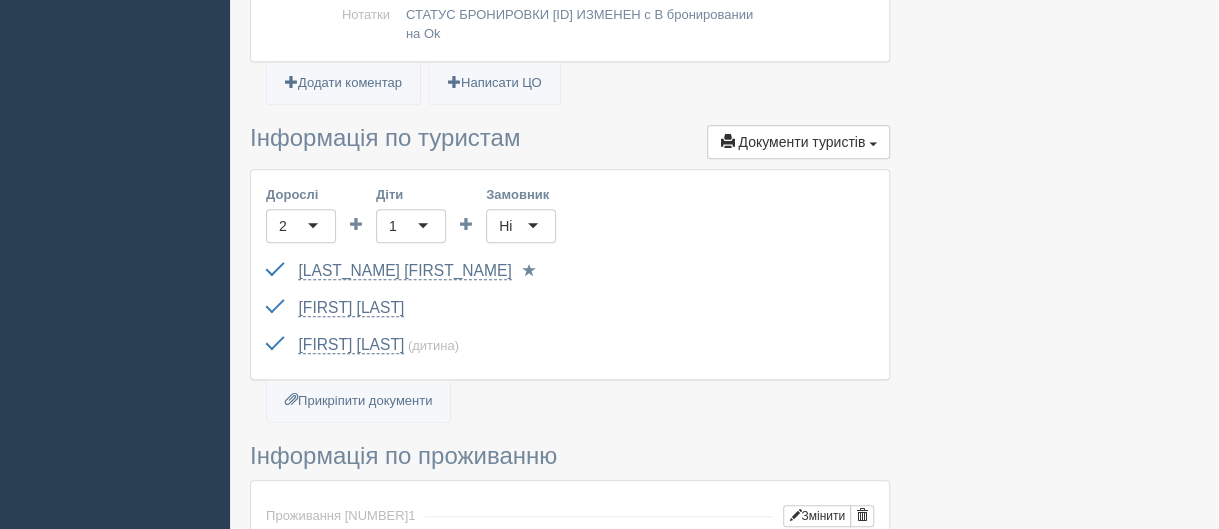 scroll, scrollTop: 600, scrollLeft: 0, axis: vertical 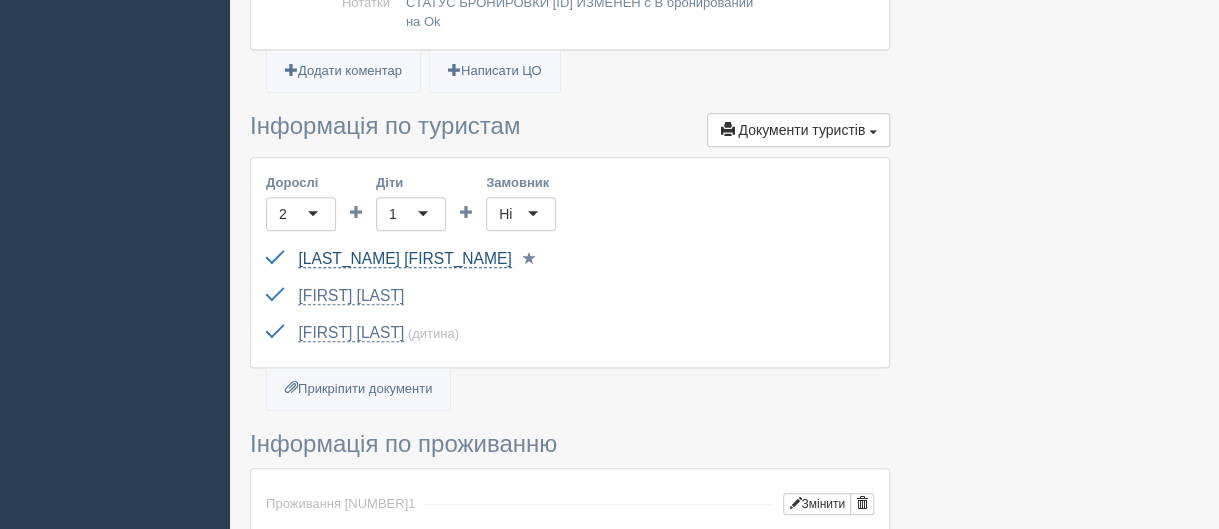click on "[LAST] [FIRST]" at bounding box center (404, 259) 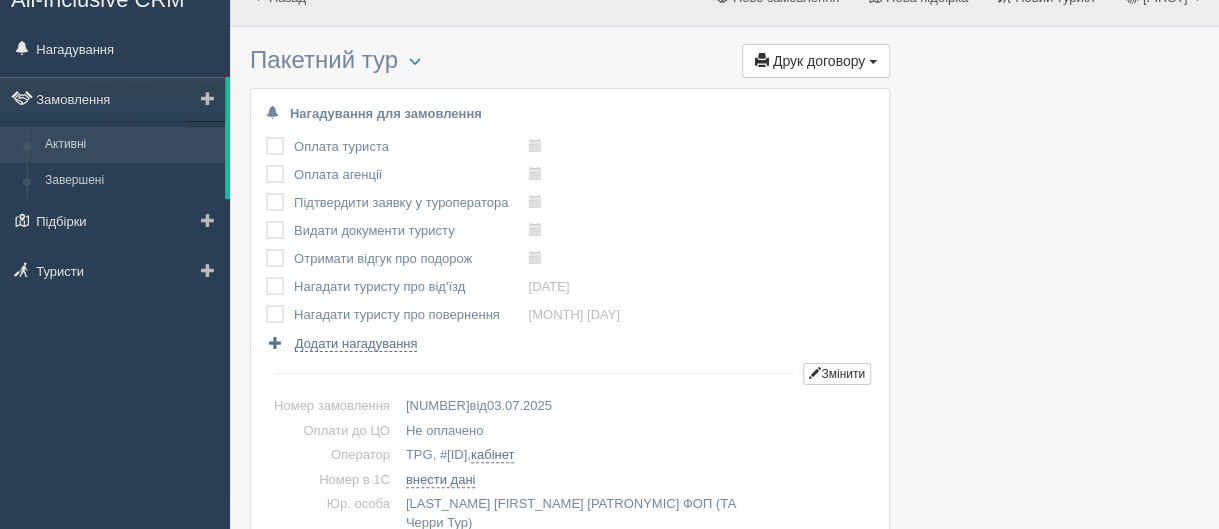 scroll, scrollTop: 0, scrollLeft: 0, axis: both 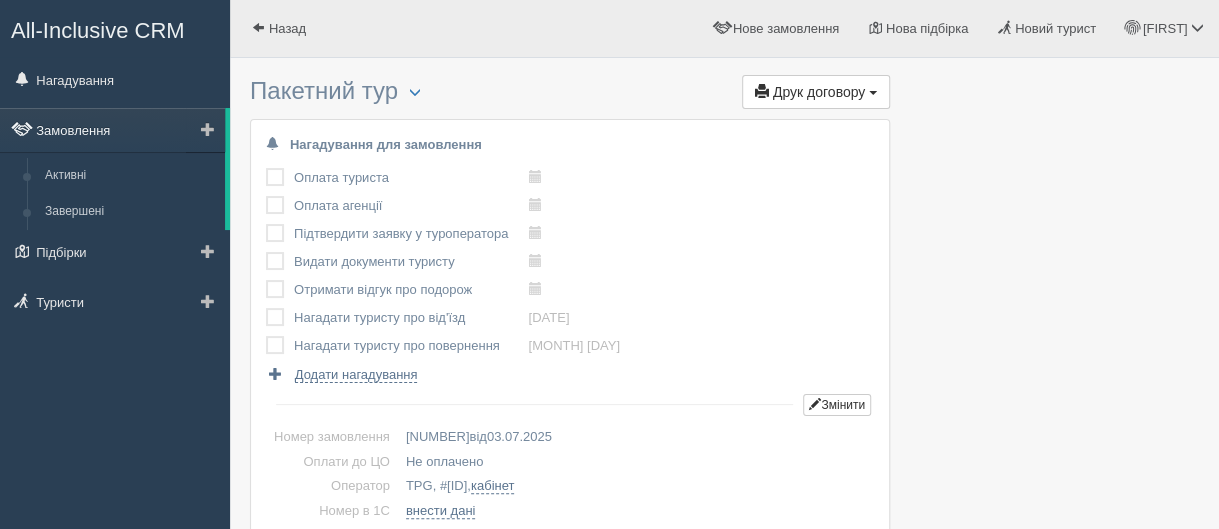 click on "Замовлення" at bounding box center [112, 130] 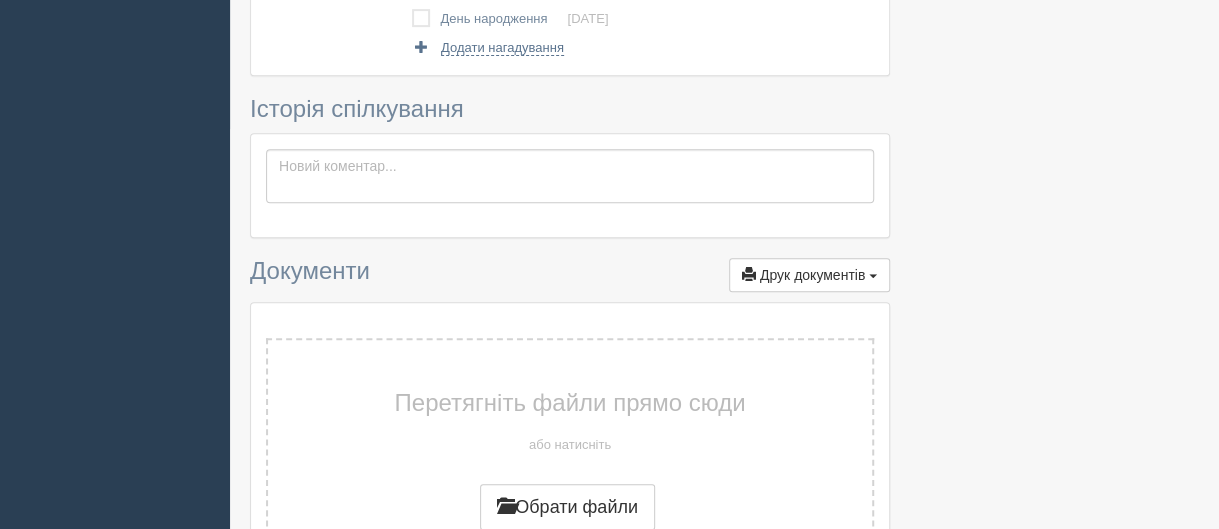 scroll, scrollTop: 0, scrollLeft: 0, axis: both 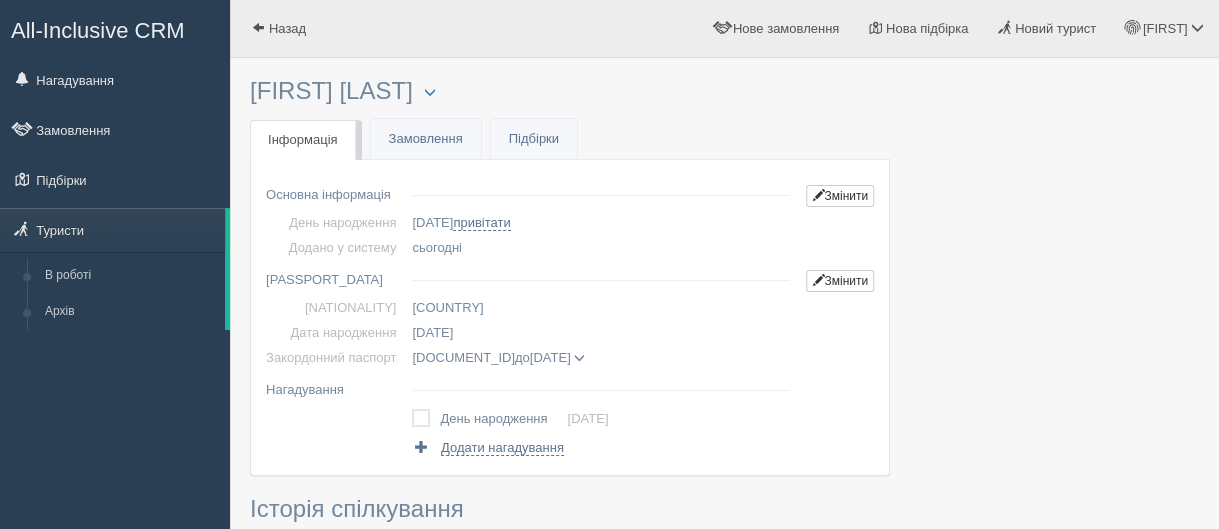 click on "Змінити" at bounding box center [836, 192] 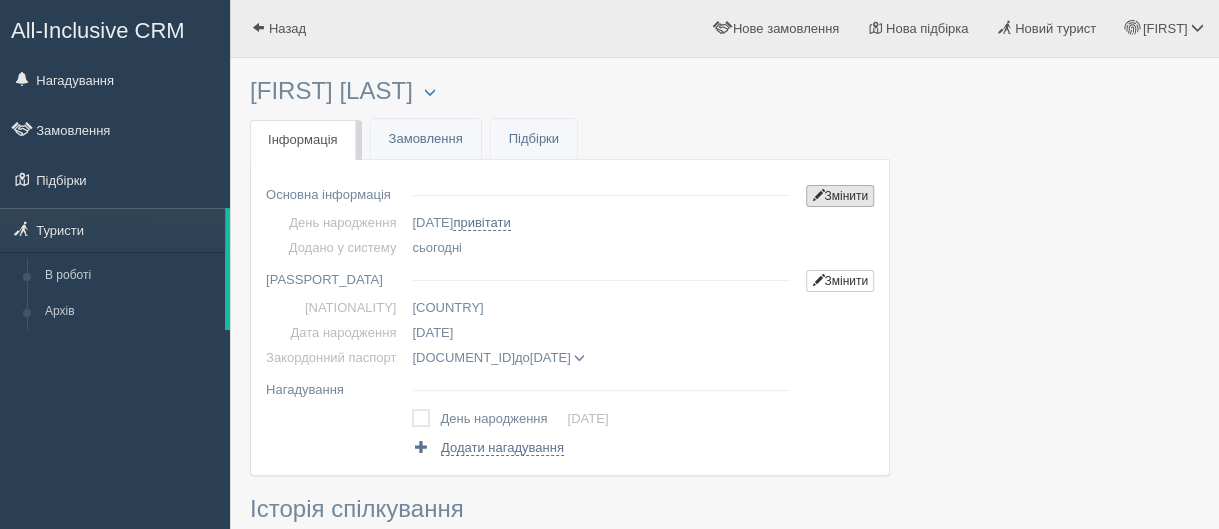 click on "Змінити" at bounding box center [840, 196] 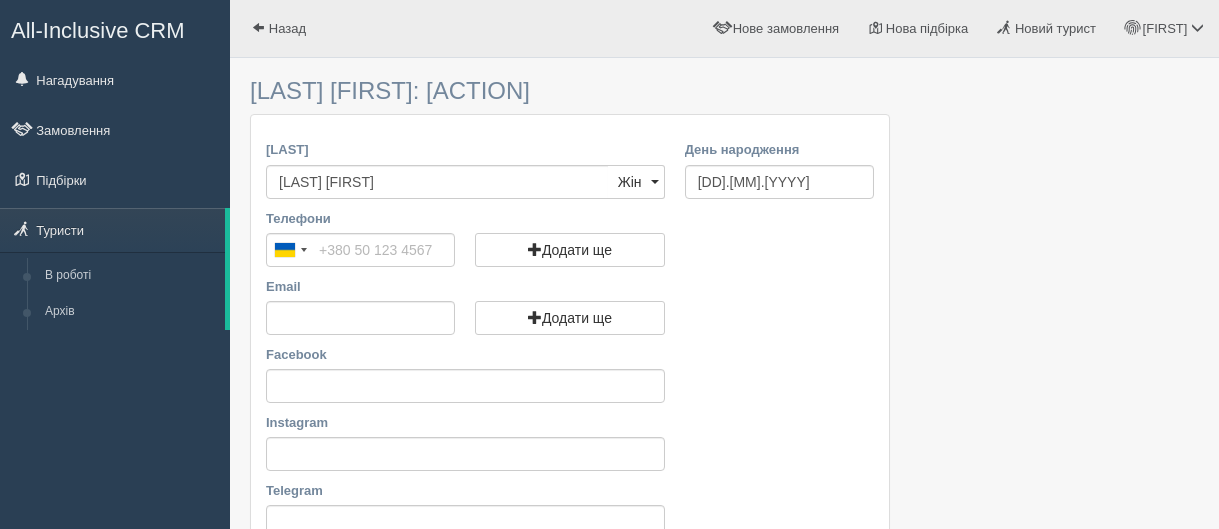 scroll, scrollTop: 0, scrollLeft: 0, axis: both 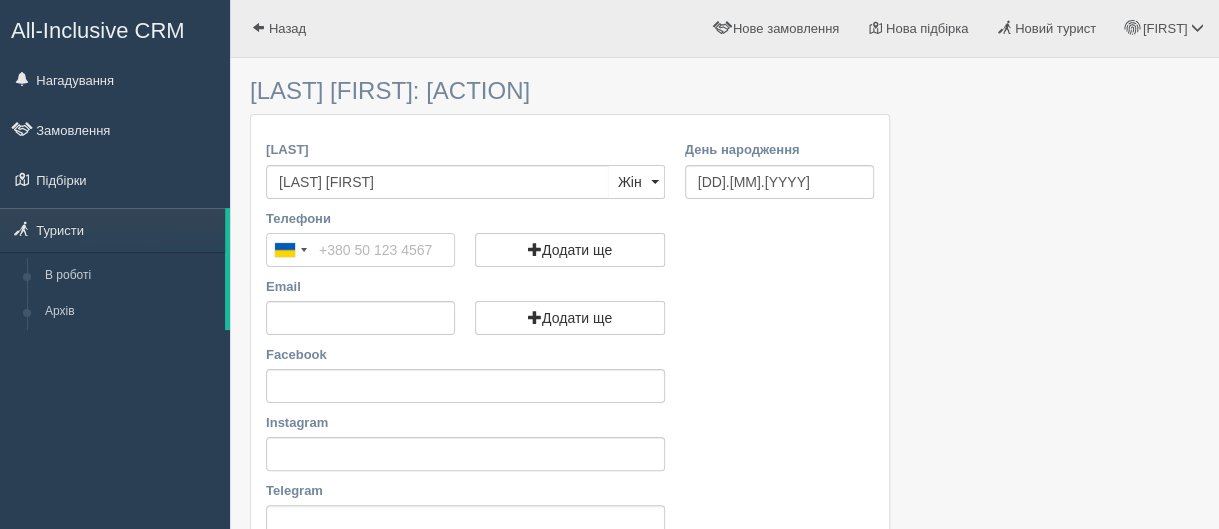 click on "Телефони" at bounding box center (360, 250) 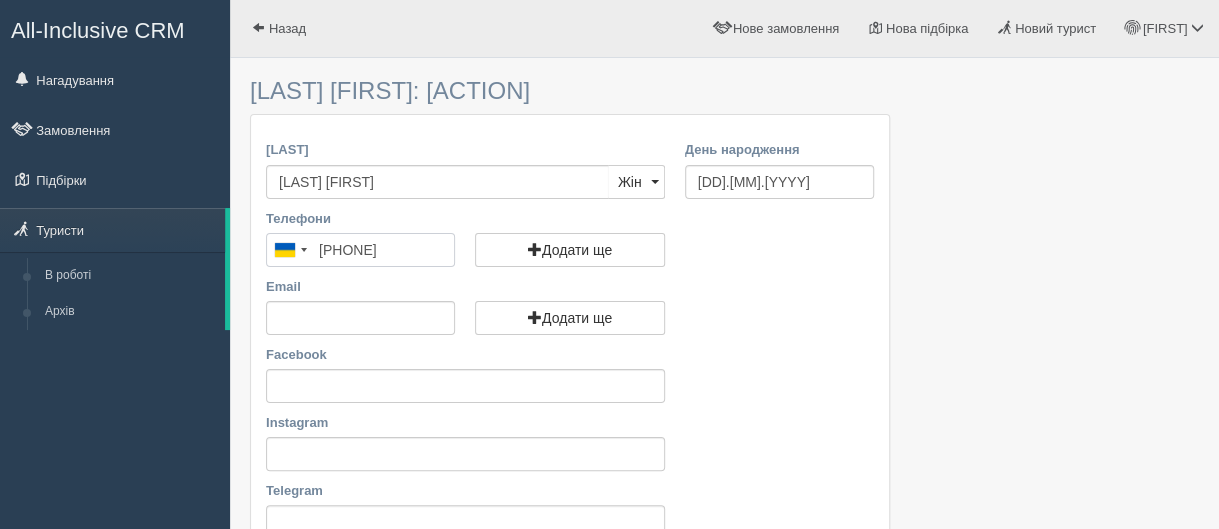 type on "+[COUNTRY] [PHONE]" 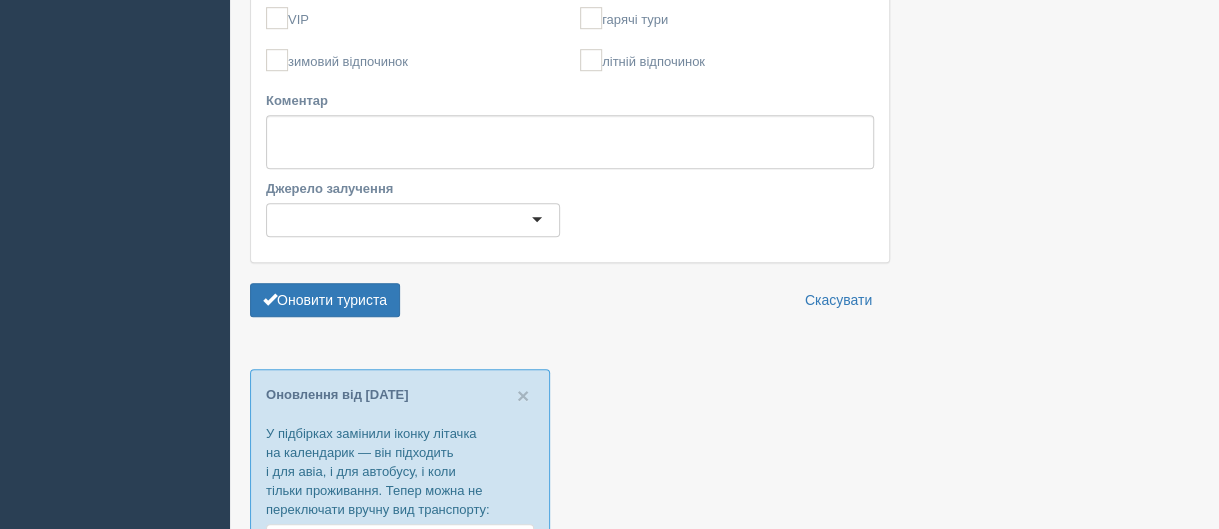 scroll, scrollTop: 600, scrollLeft: 0, axis: vertical 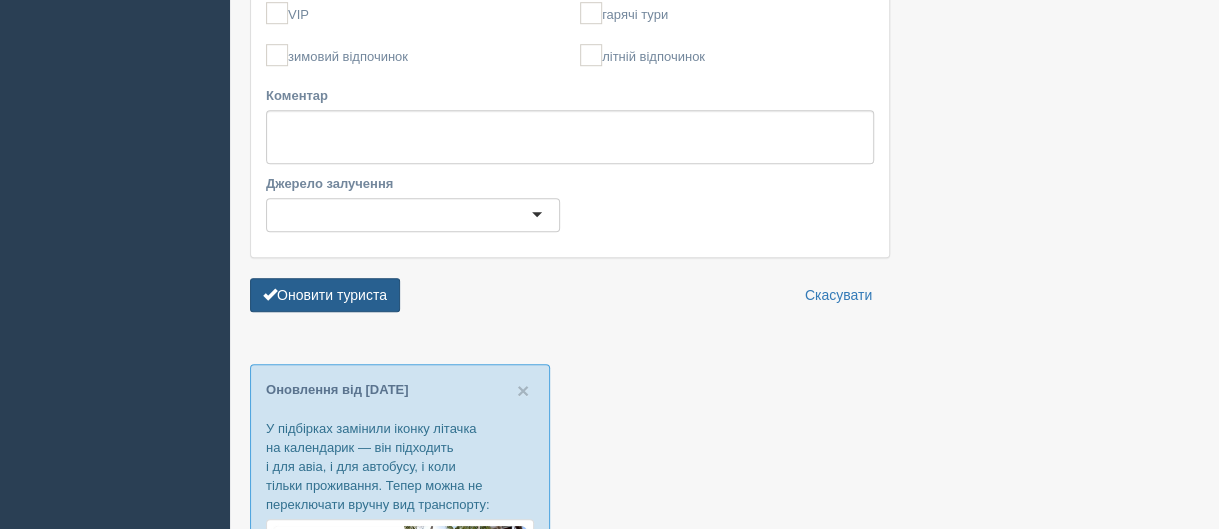 click on "Оновити туриста" at bounding box center (325, 295) 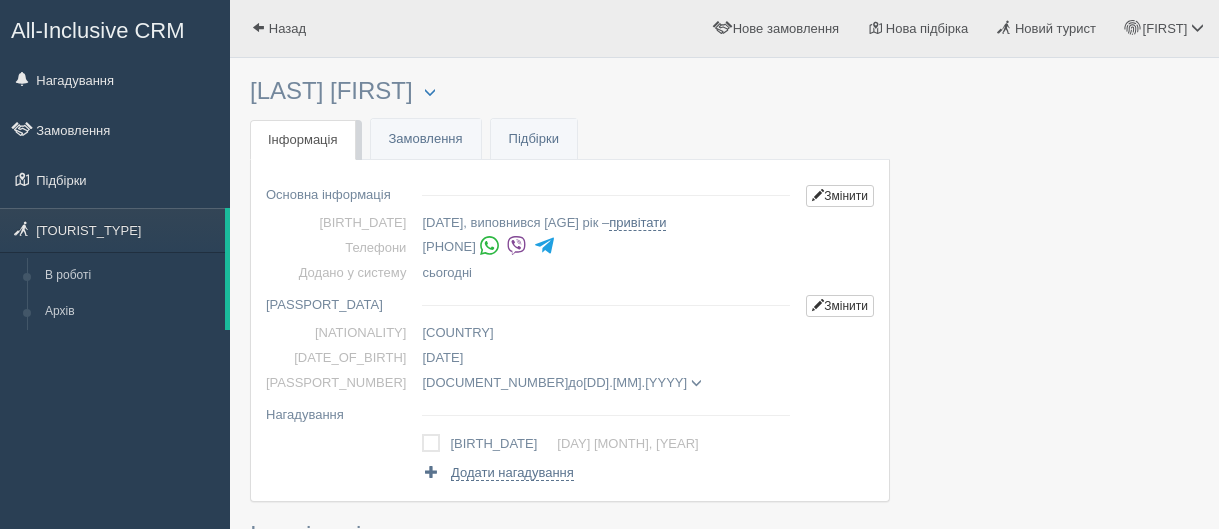 scroll, scrollTop: 0, scrollLeft: 0, axis: both 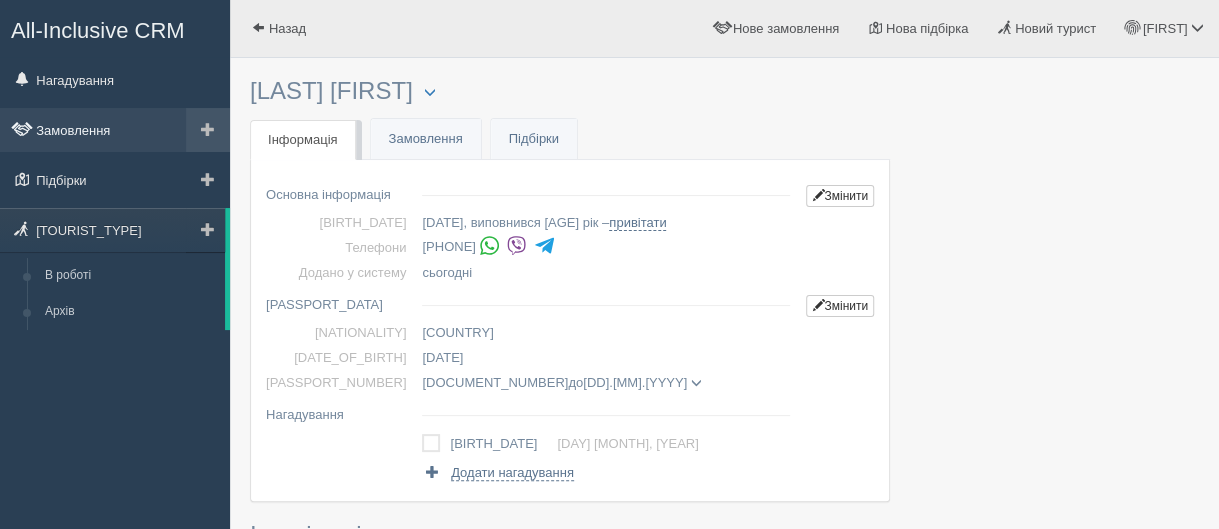 click on "Замовлення" at bounding box center [115, 130] 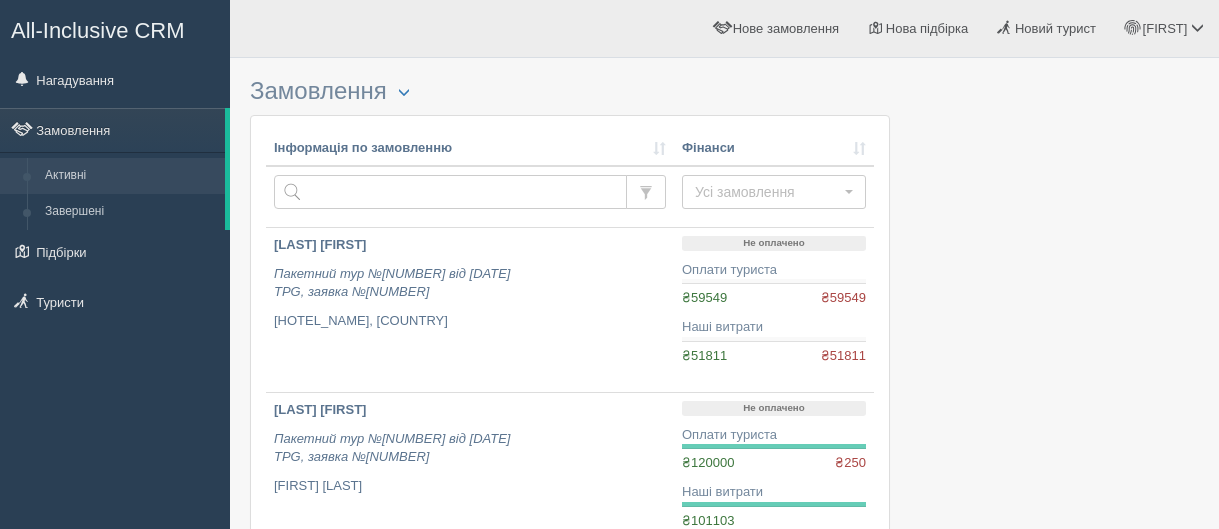 scroll, scrollTop: 0, scrollLeft: 0, axis: both 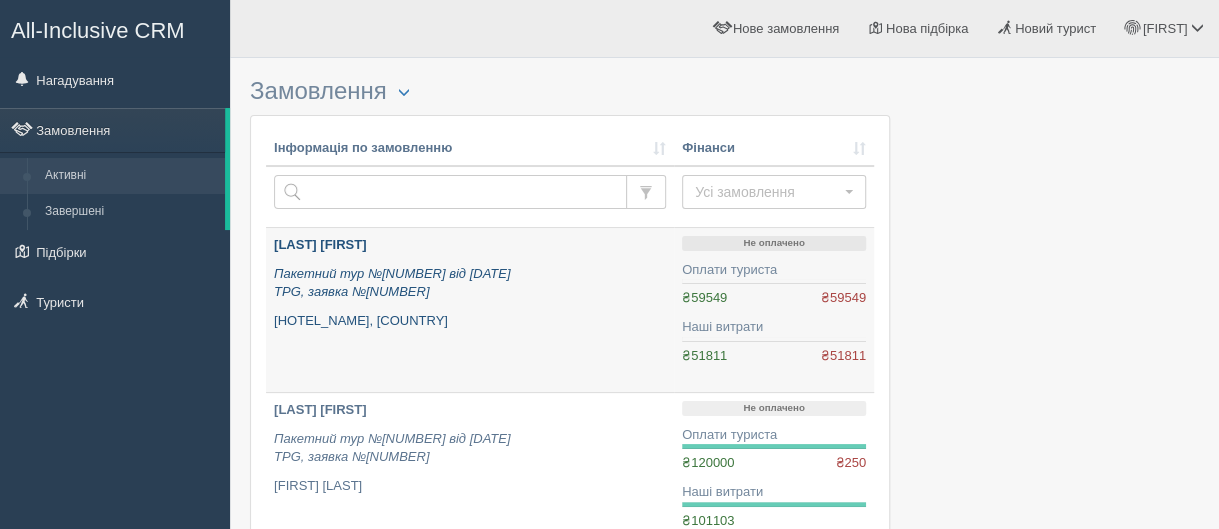 click on "[LAST] [FIRST]" at bounding box center [320, 244] 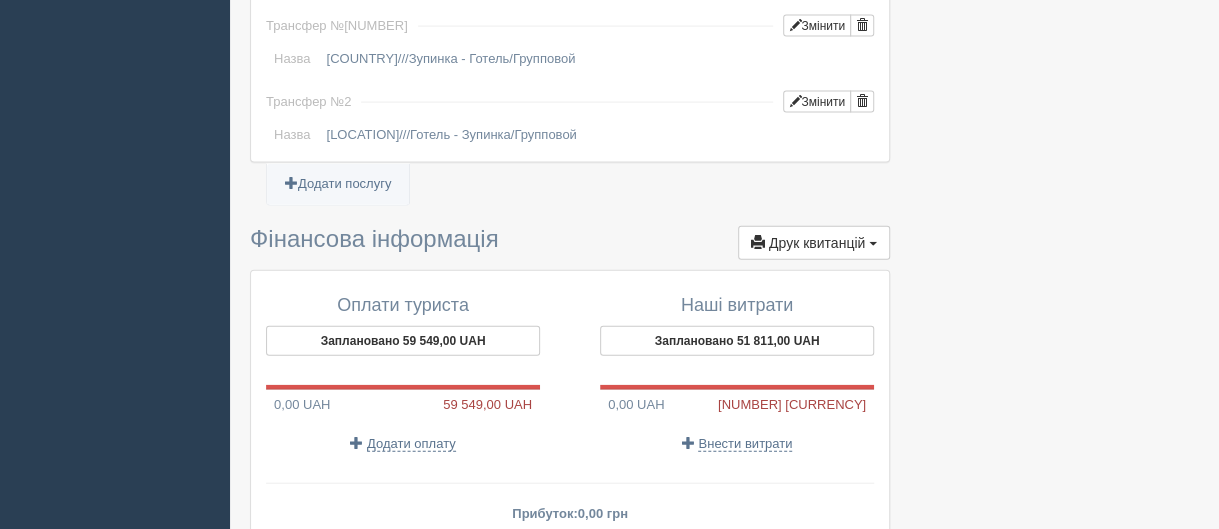 scroll, scrollTop: 2100, scrollLeft: 0, axis: vertical 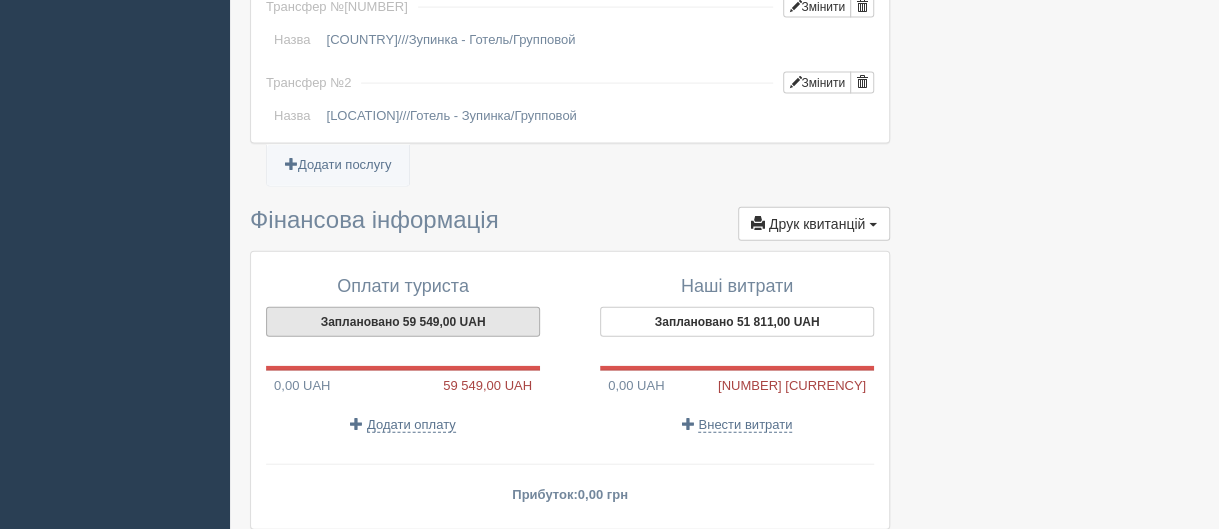click on "Заплановано 59 549,00 UAH" at bounding box center [403, 322] 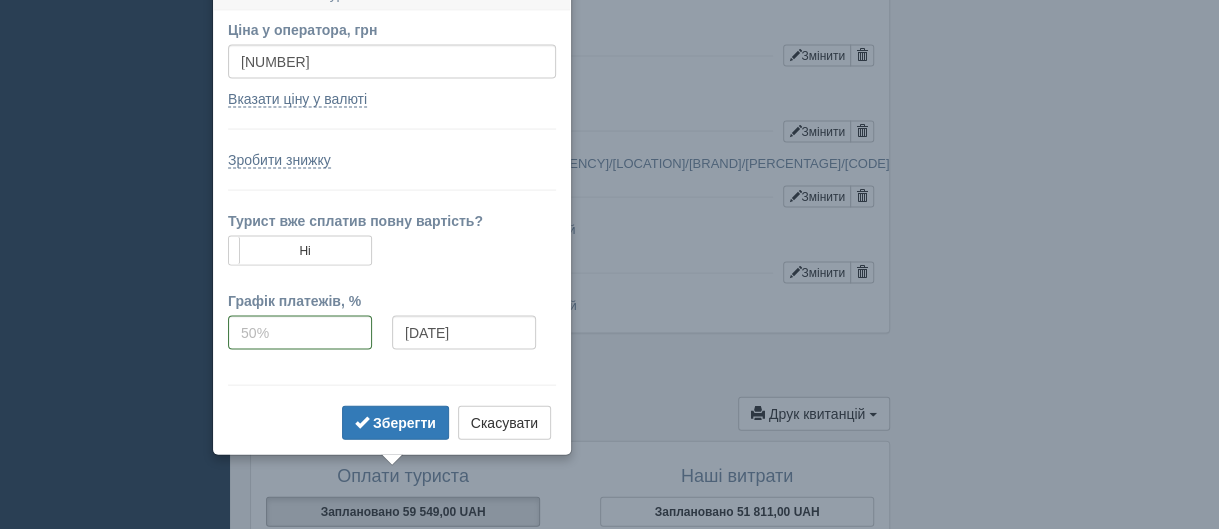 scroll, scrollTop: 1887, scrollLeft: 0, axis: vertical 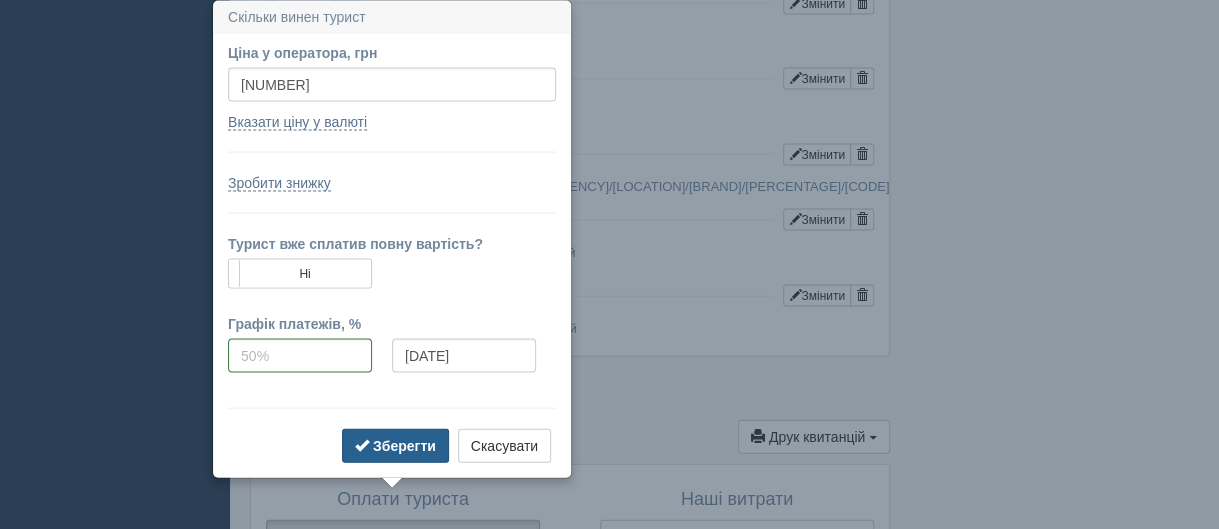 click on "Зберегти" at bounding box center (395, 446) 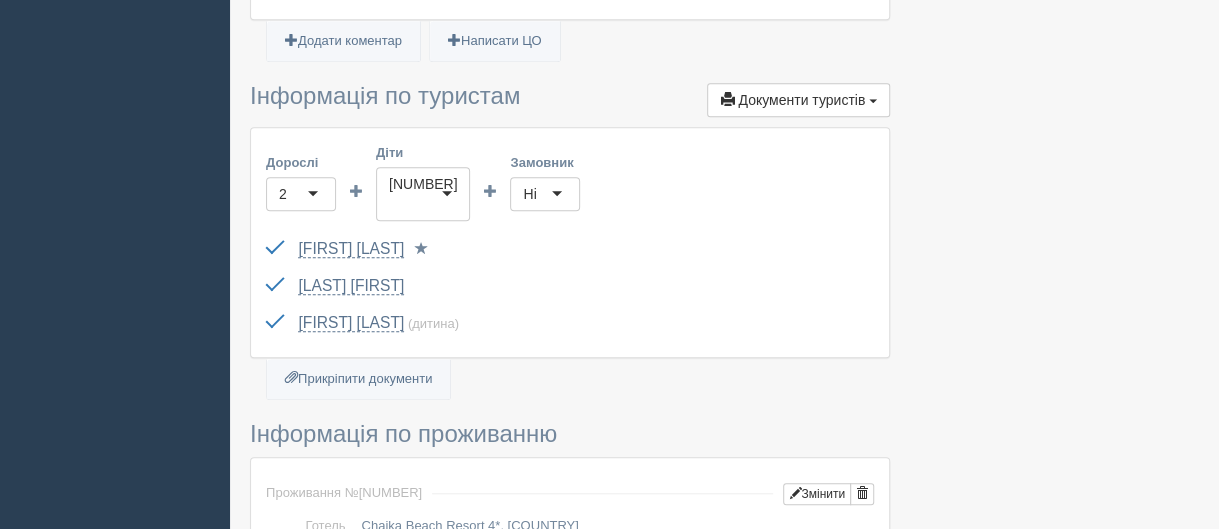 scroll, scrollTop: 387, scrollLeft: 0, axis: vertical 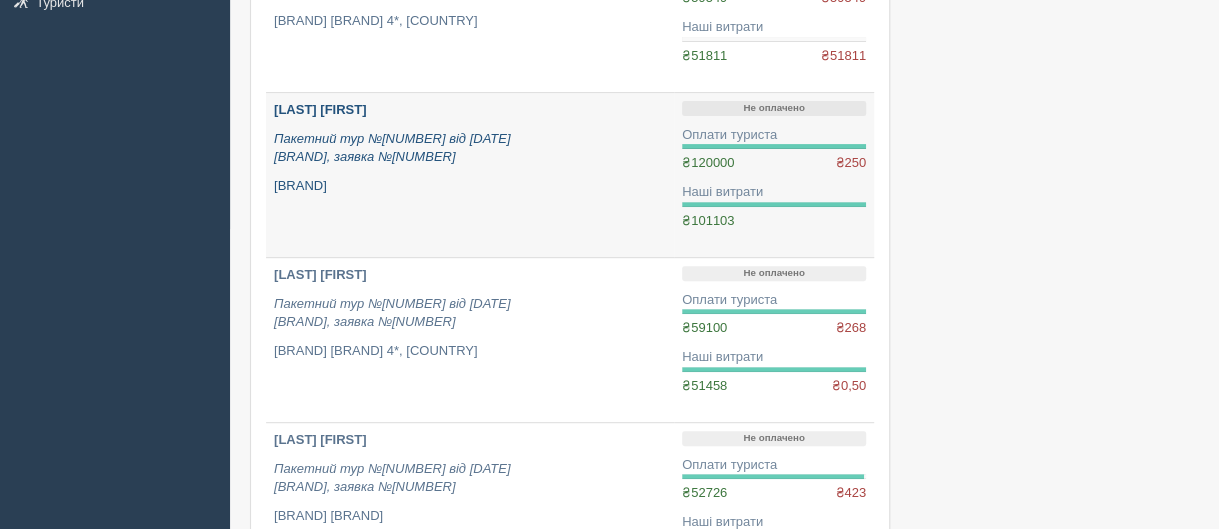 click on "[LAST] [FIRST]" at bounding box center [320, 109] 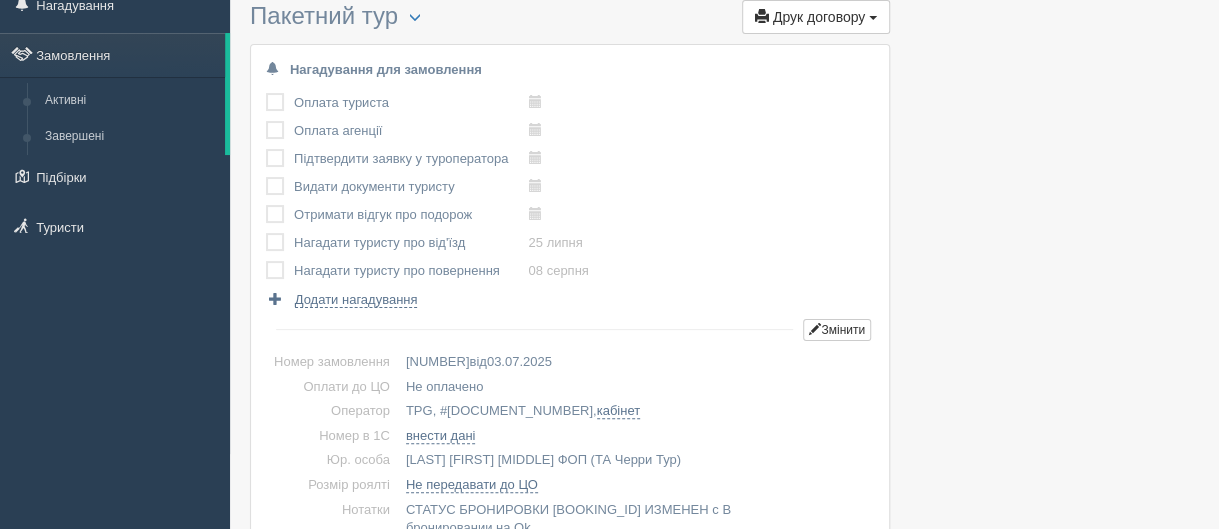 scroll, scrollTop: 0, scrollLeft: 0, axis: both 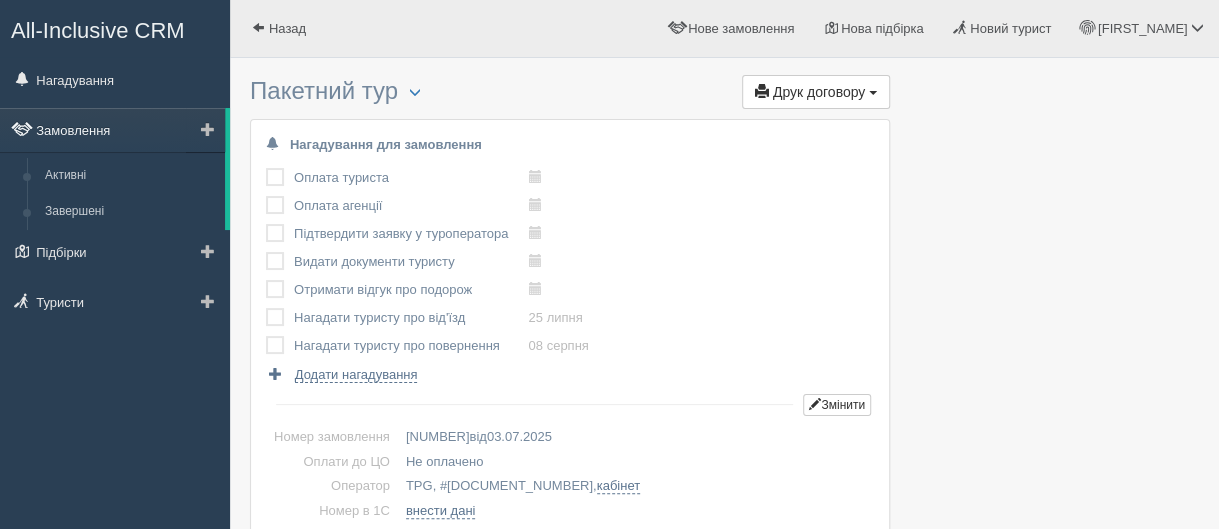 click on "Замовлення" at bounding box center [112, 130] 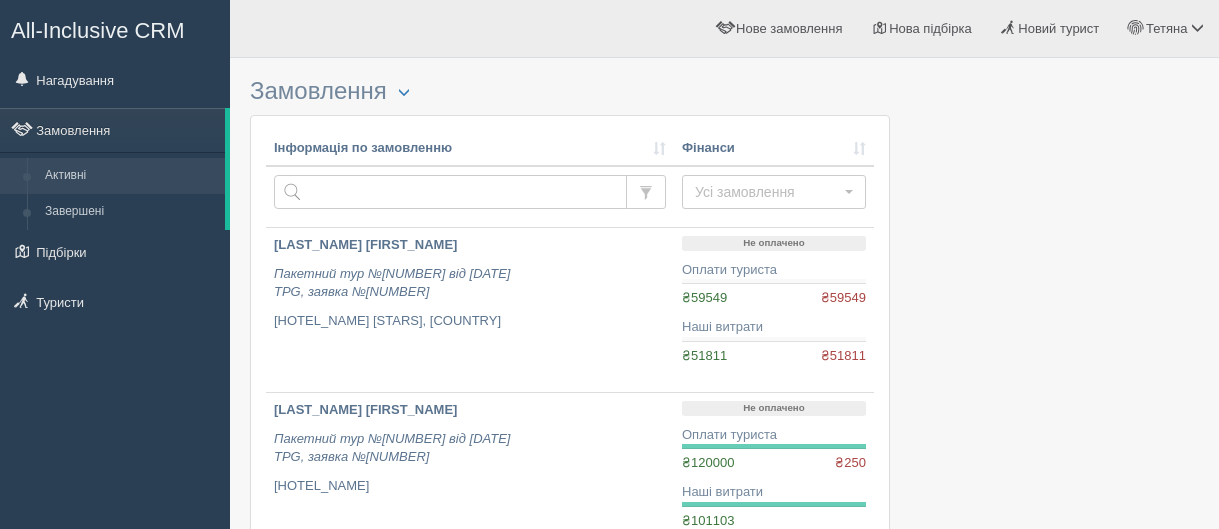 scroll, scrollTop: 0, scrollLeft: 0, axis: both 